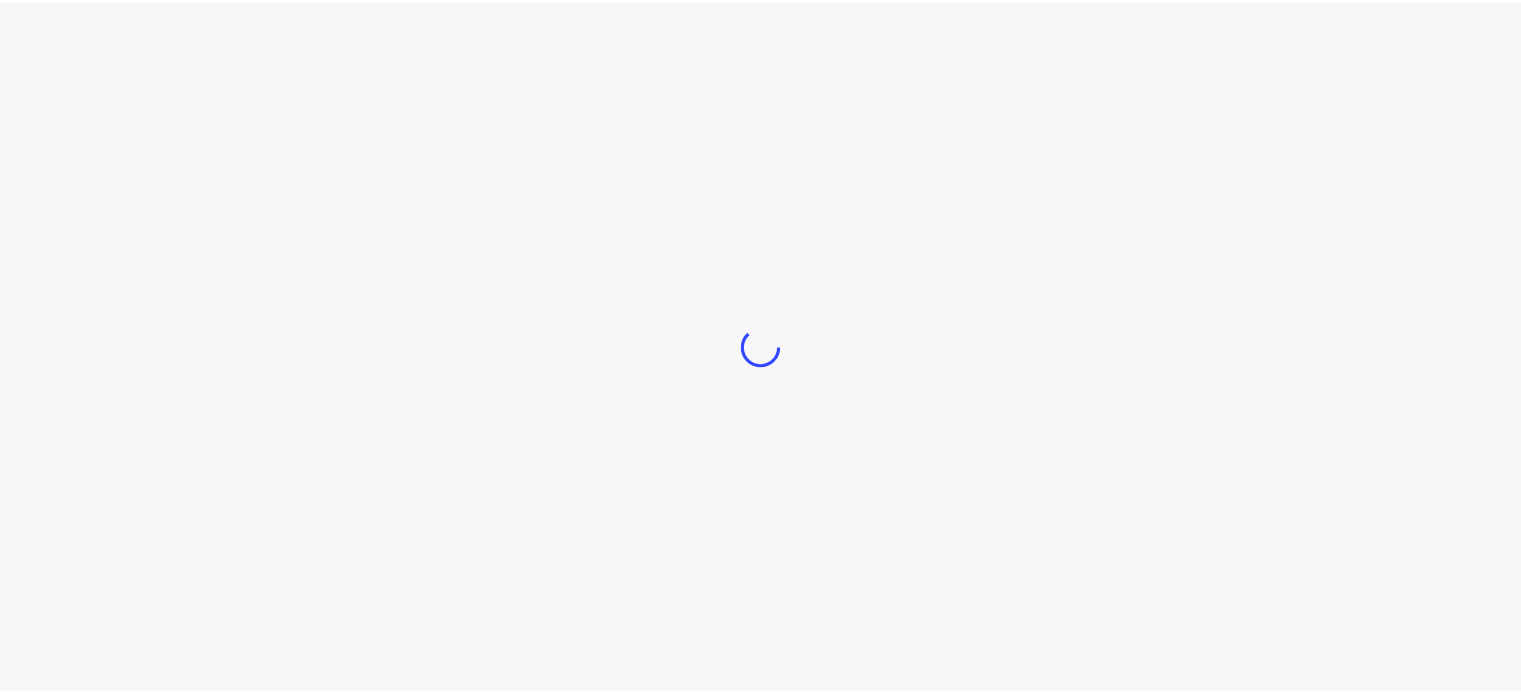 scroll, scrollTop: 0, scrollLeft: 0, axis: both 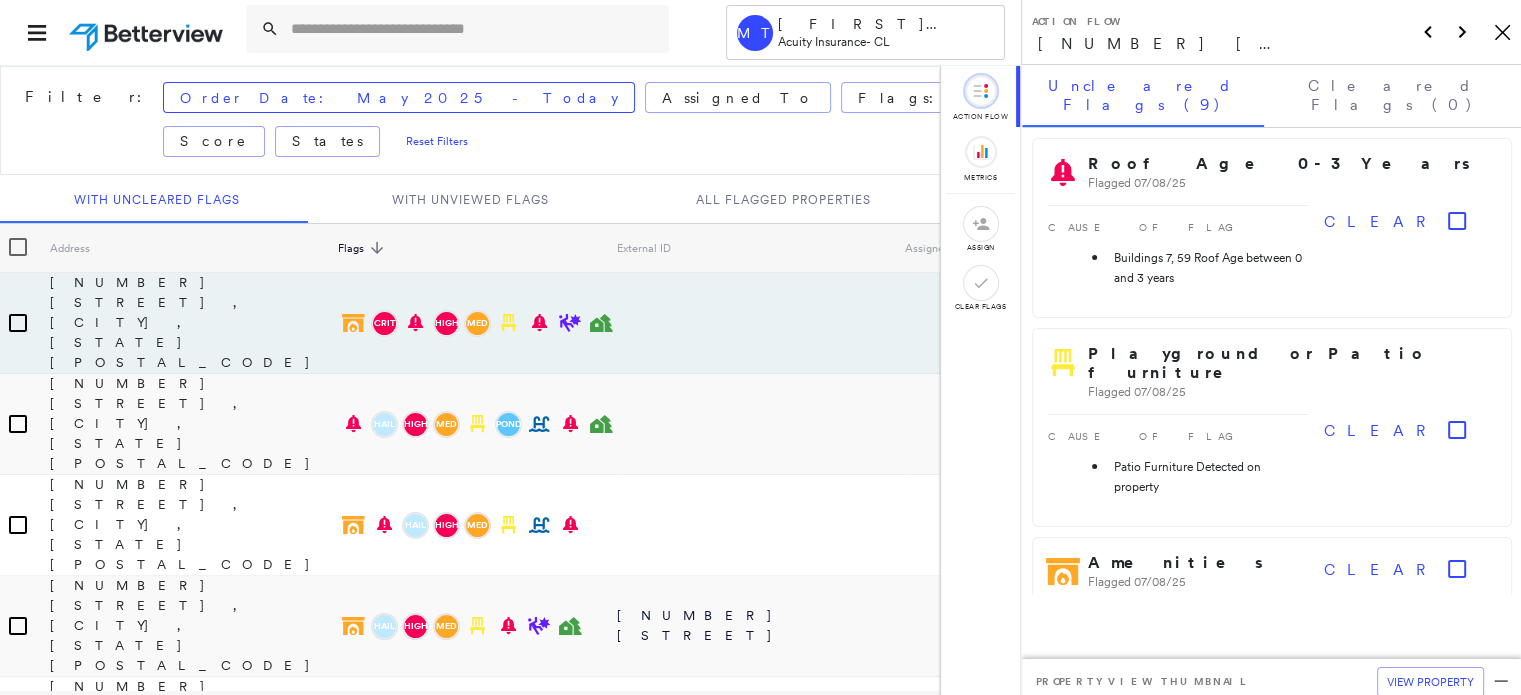 click on "[GENERAL_TERM] [NUMBER] [STREET], [CITY], [STATE] [GENERAL_TERM]" at bounding box center (1271, 32) 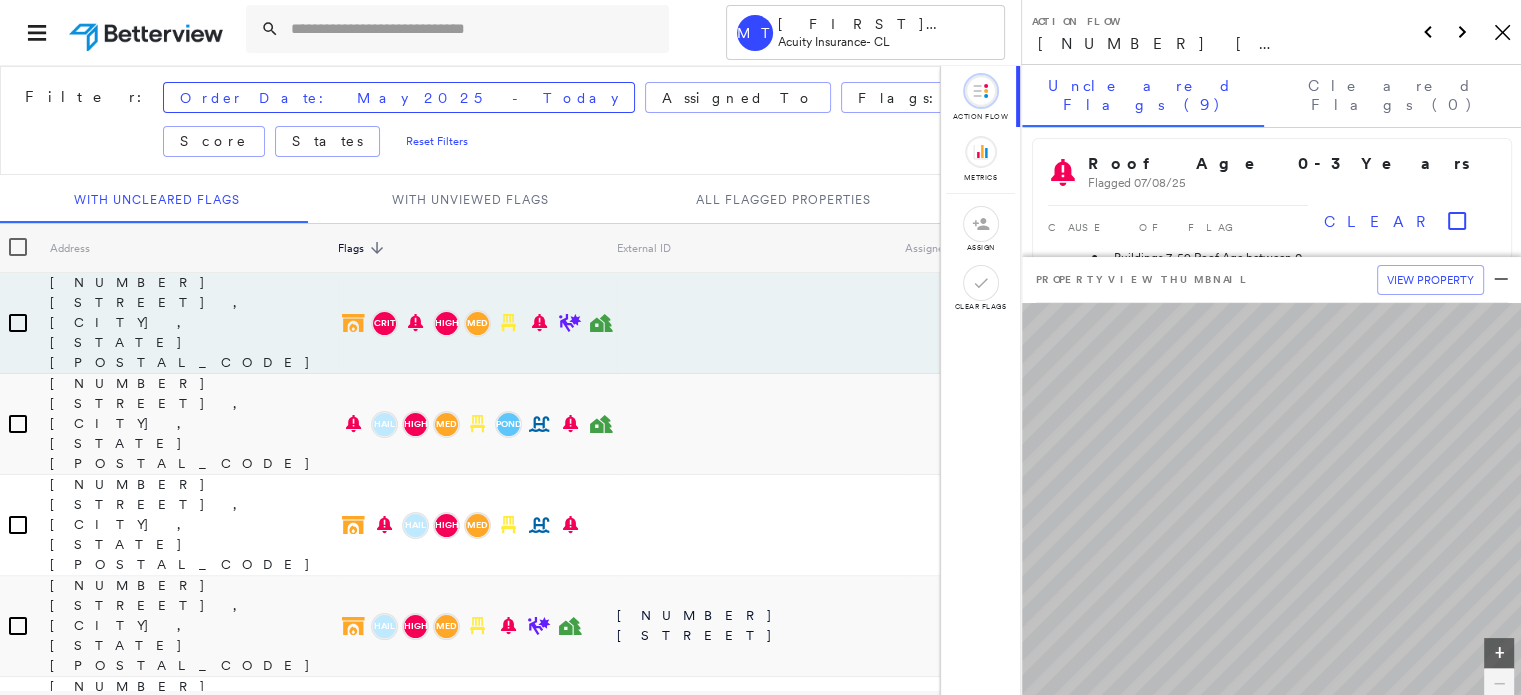 click 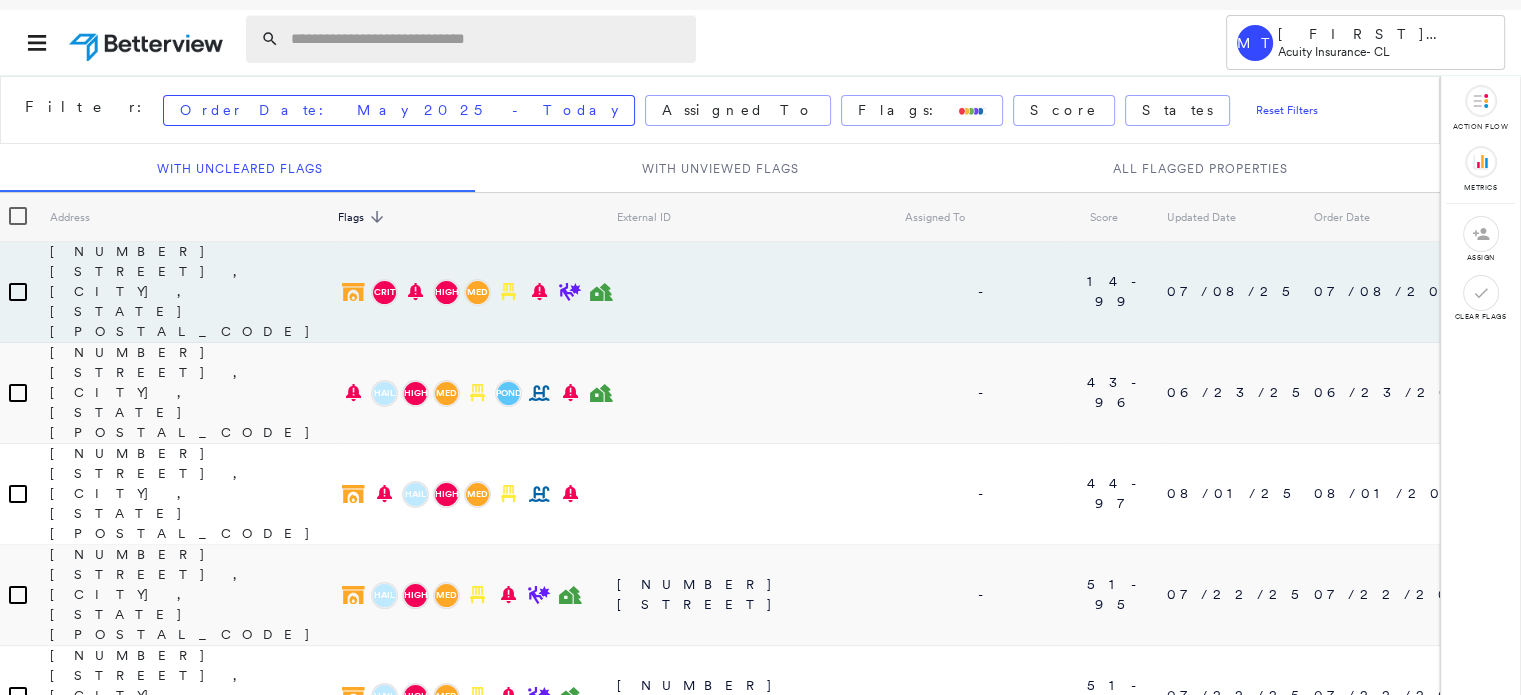 click at bounding box center [487, 39] 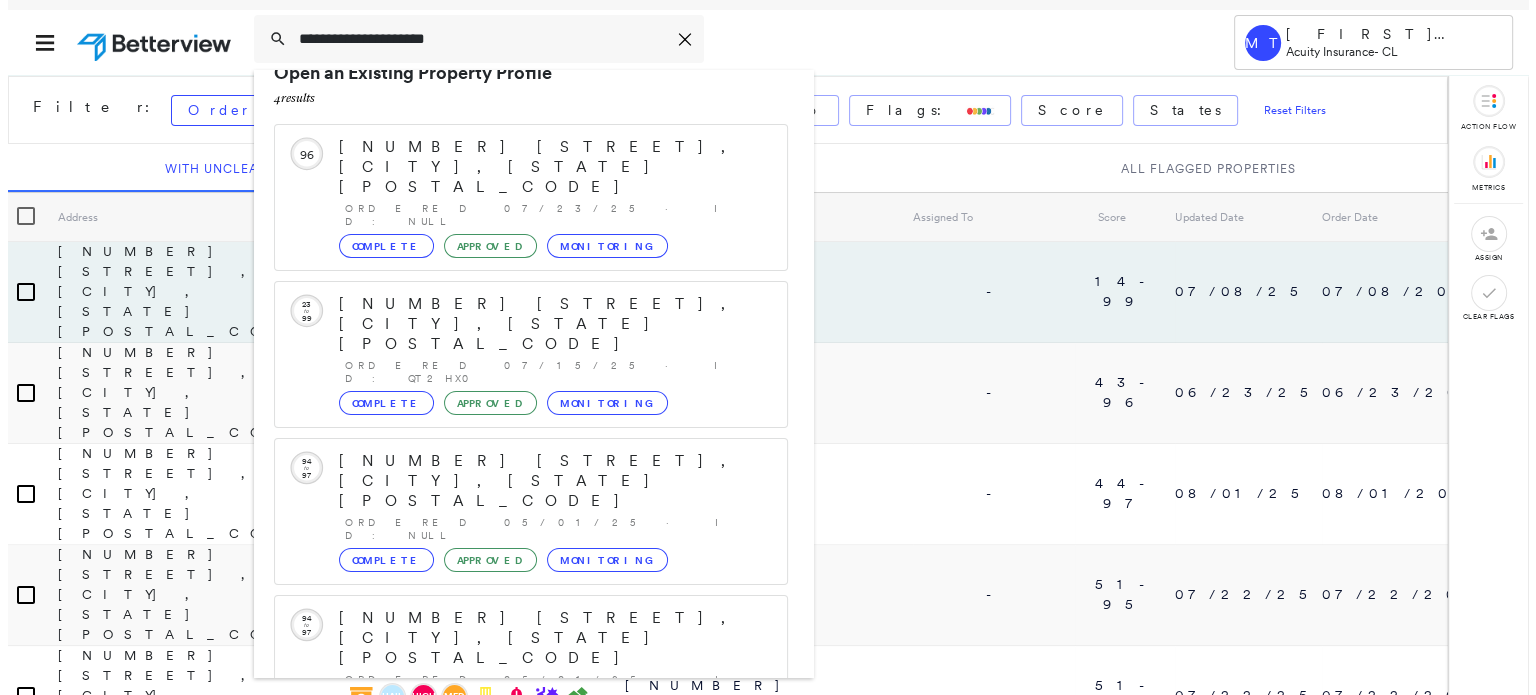scroll, scrollTop: 52, scrollLeft: 0, axis: vertical 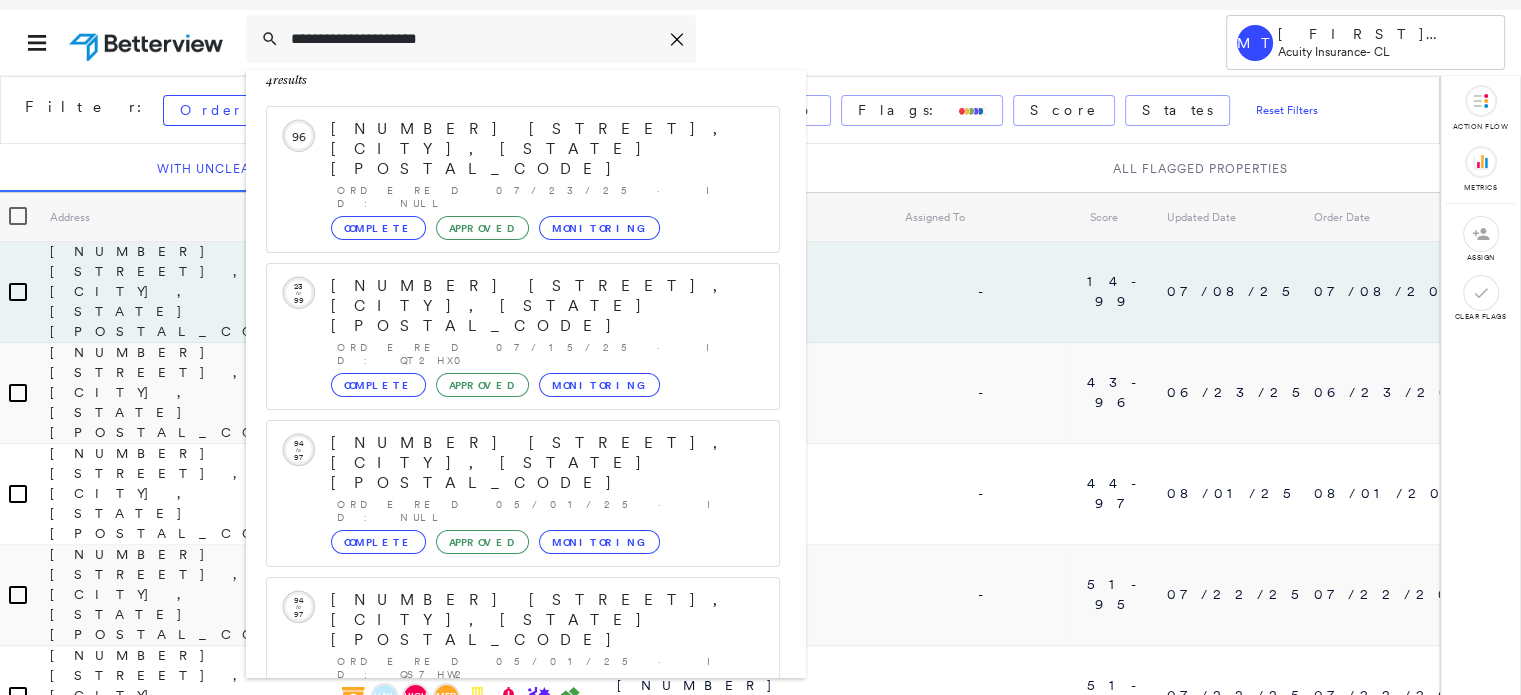 type on "**********" 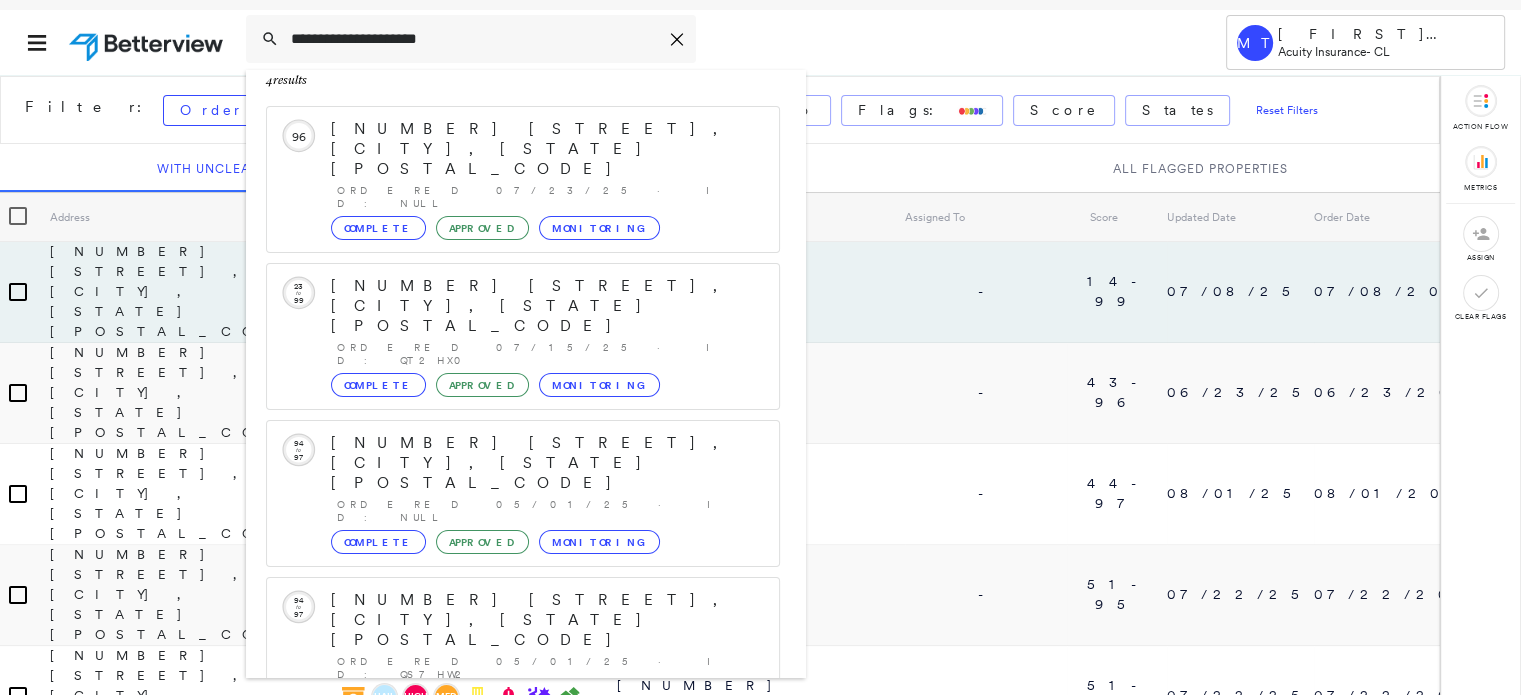 click on "[NUMBER] [STREET], [CITY], [STATE] [POSTAL_CODE]" at bounding box center [501, 860] 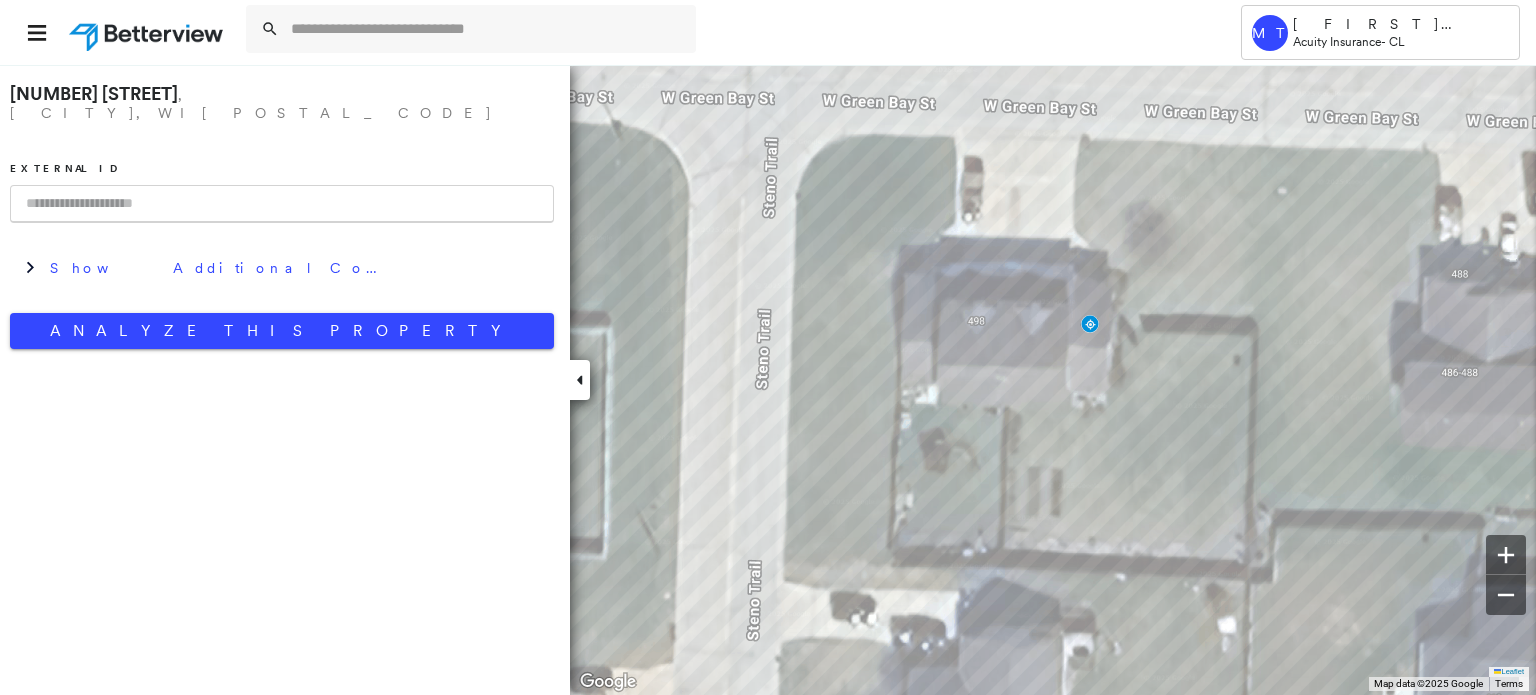 paste on "******" 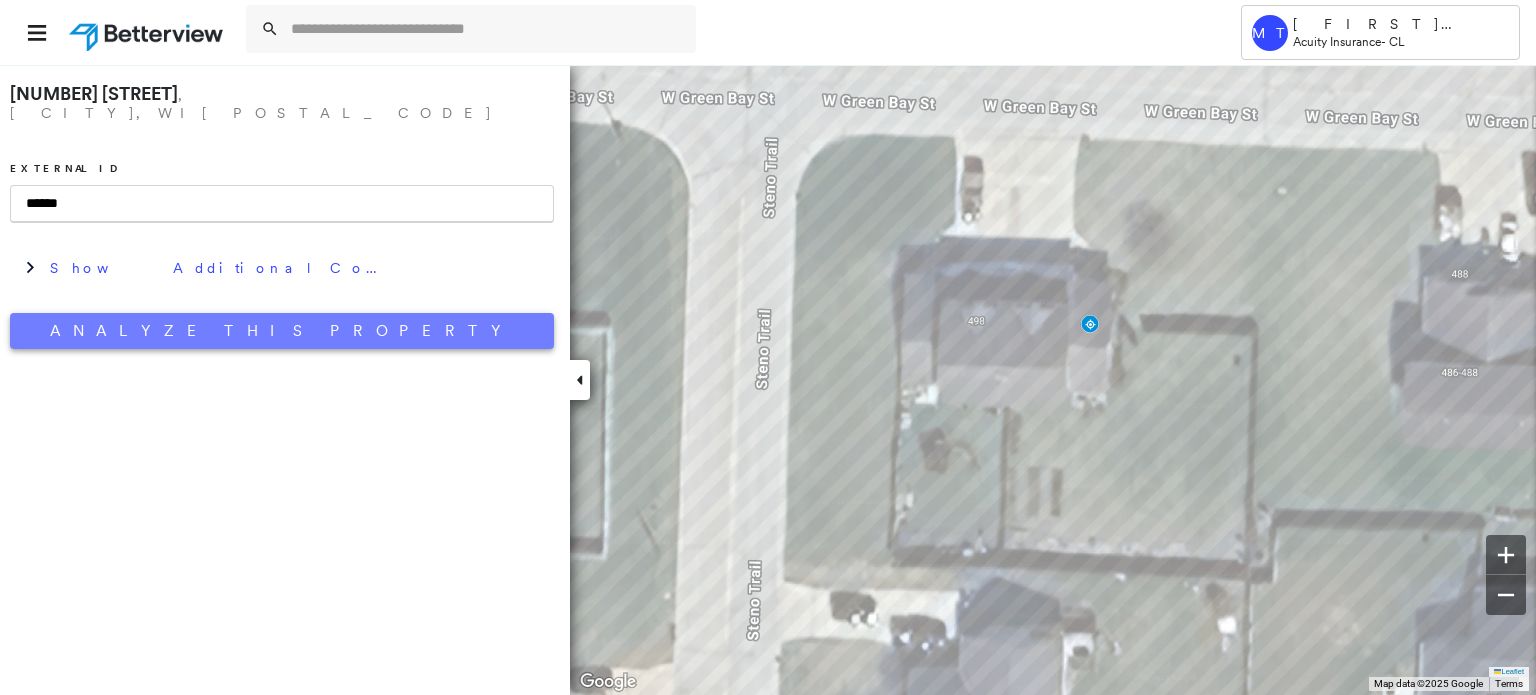 type on "******" 